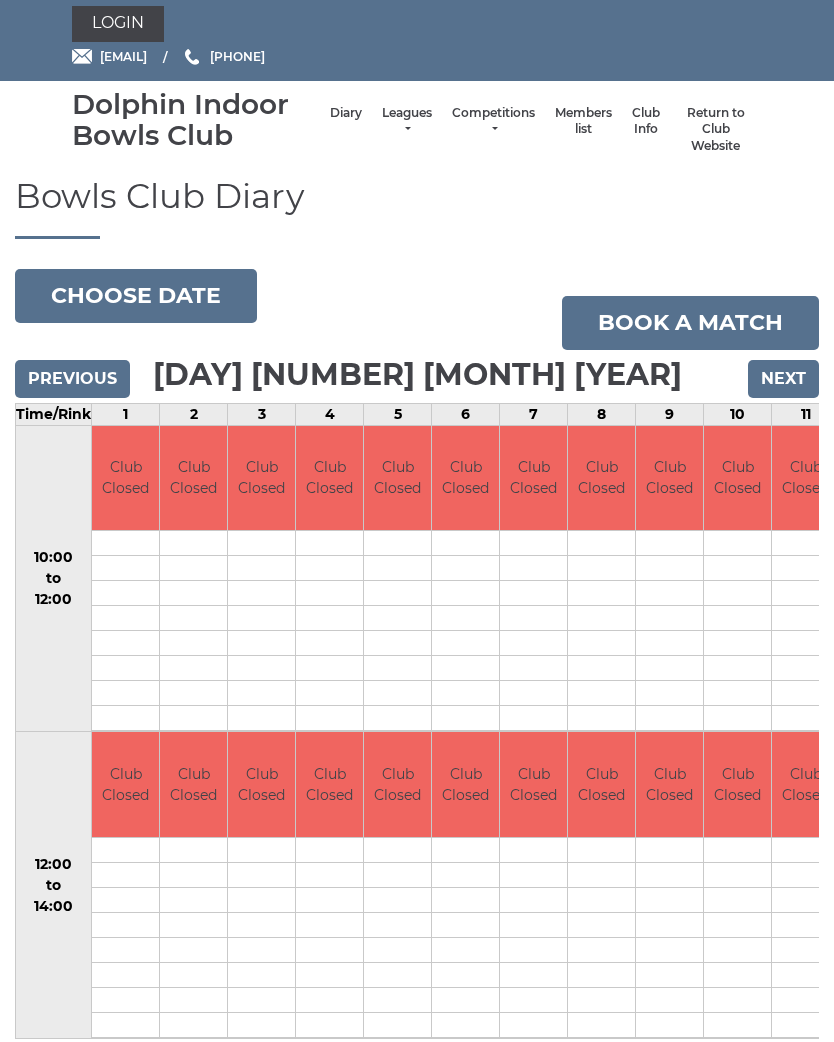 scroll, scrollTop: 10, scrollLeft: 0, axis: vertical 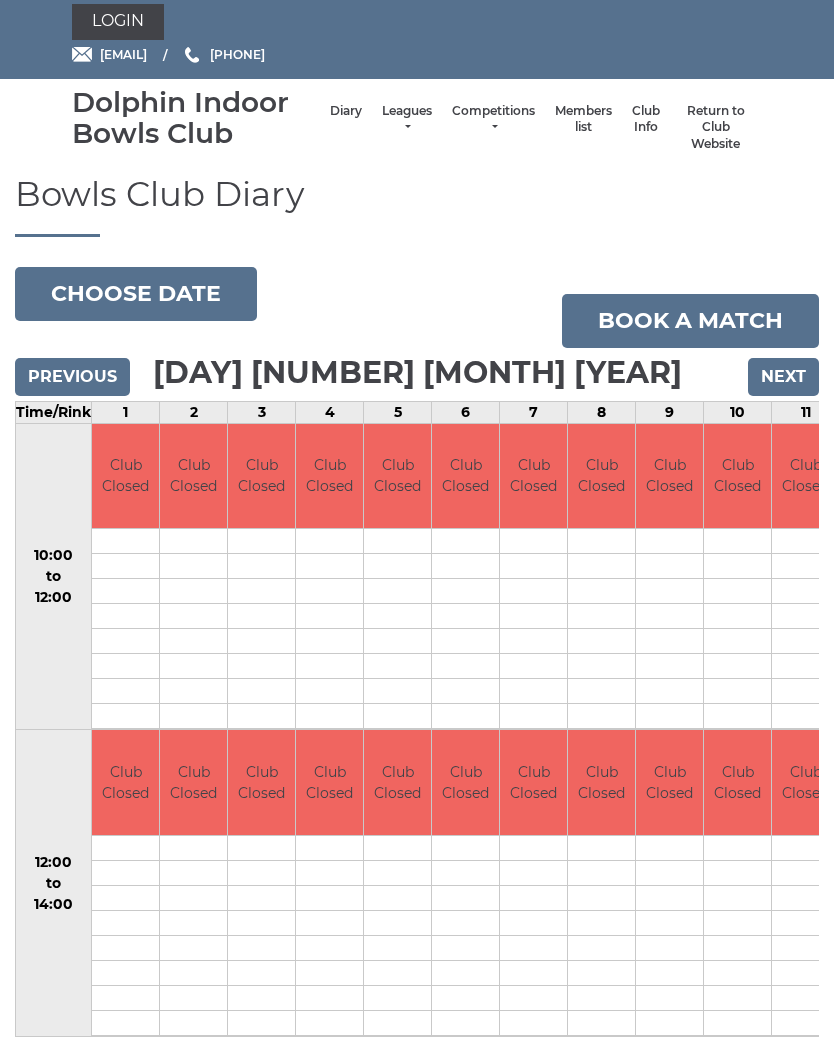 click on "Next" at bounding box center [783, 378] 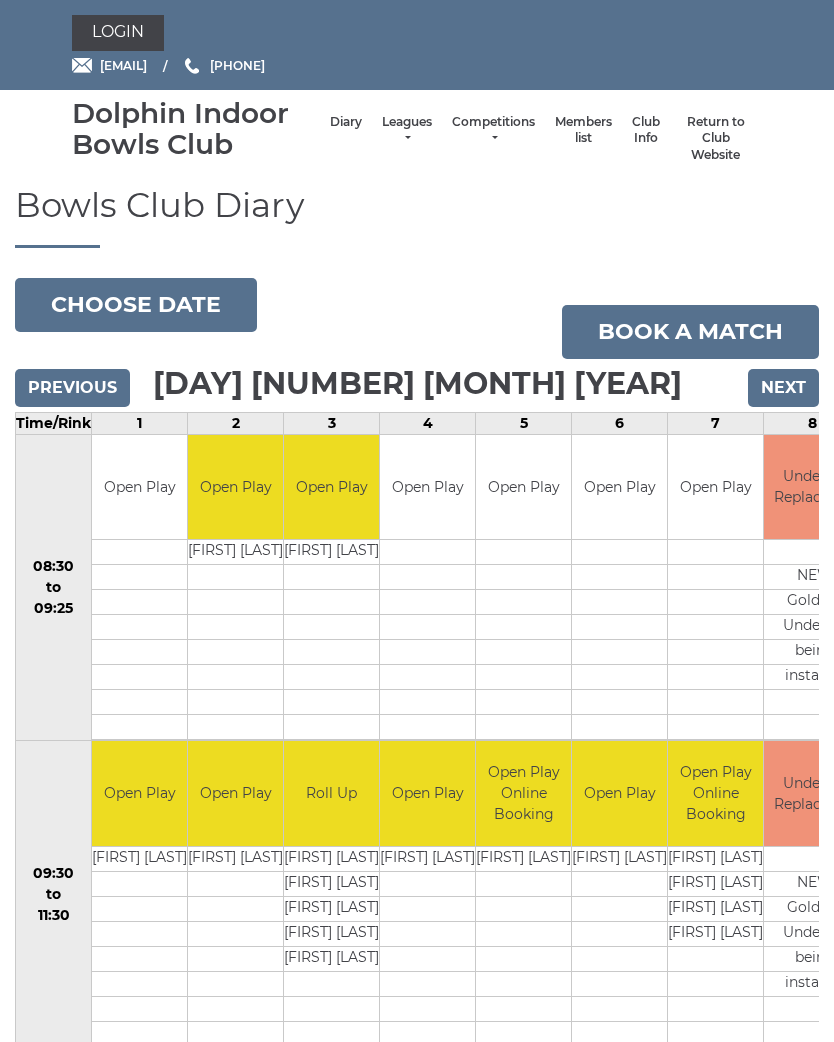 scroll, scrollTop: 0, scrollLeft: 0, axis: both 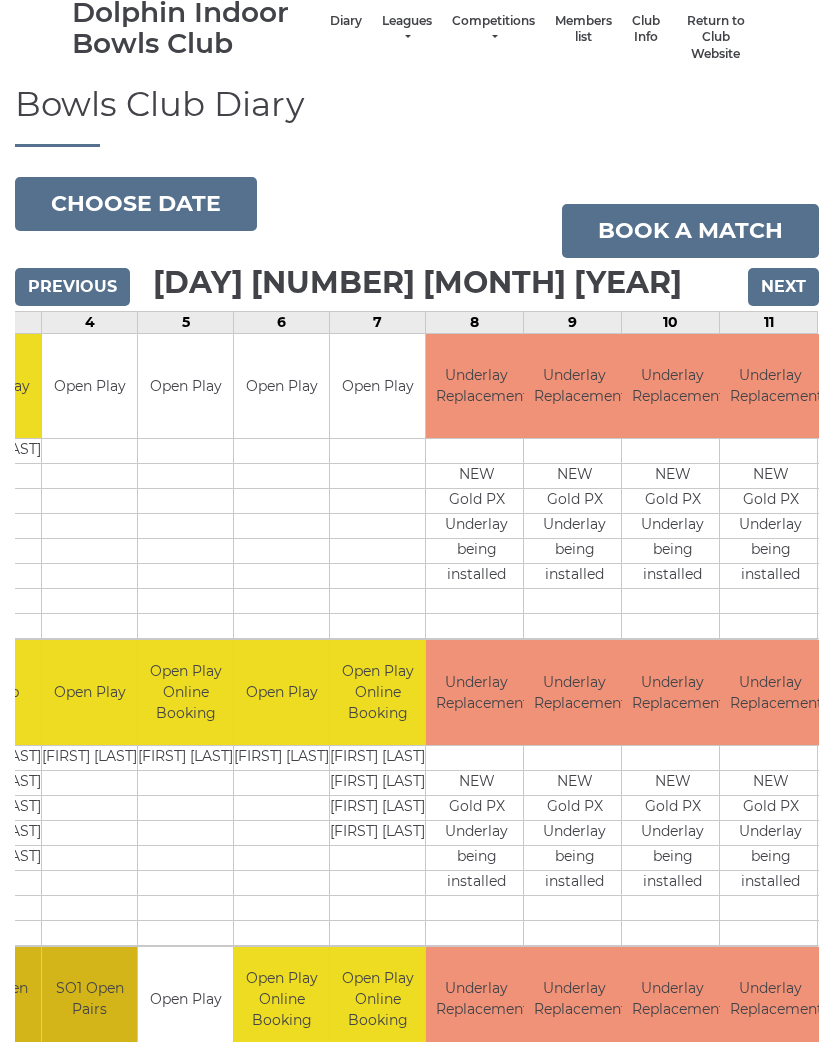 click on "Next" at bounding box center [783, 288] 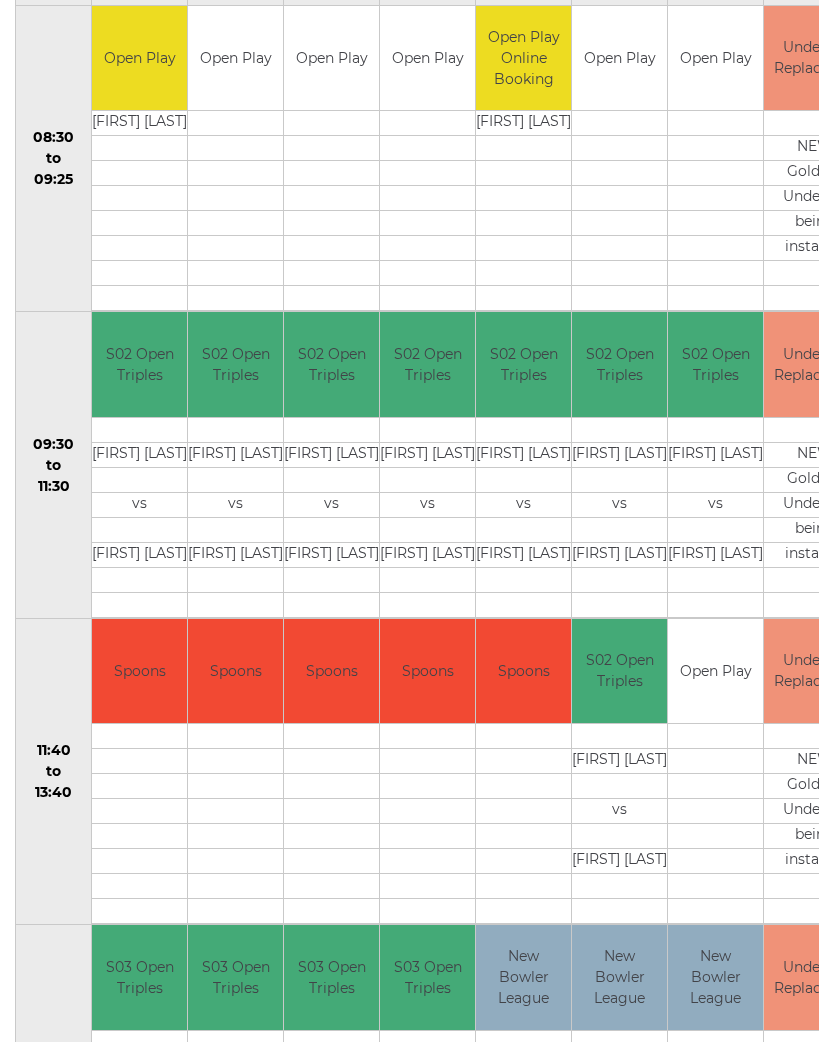 scroll, scrollTop: 428, scrollLeft: 0, axis: vertical 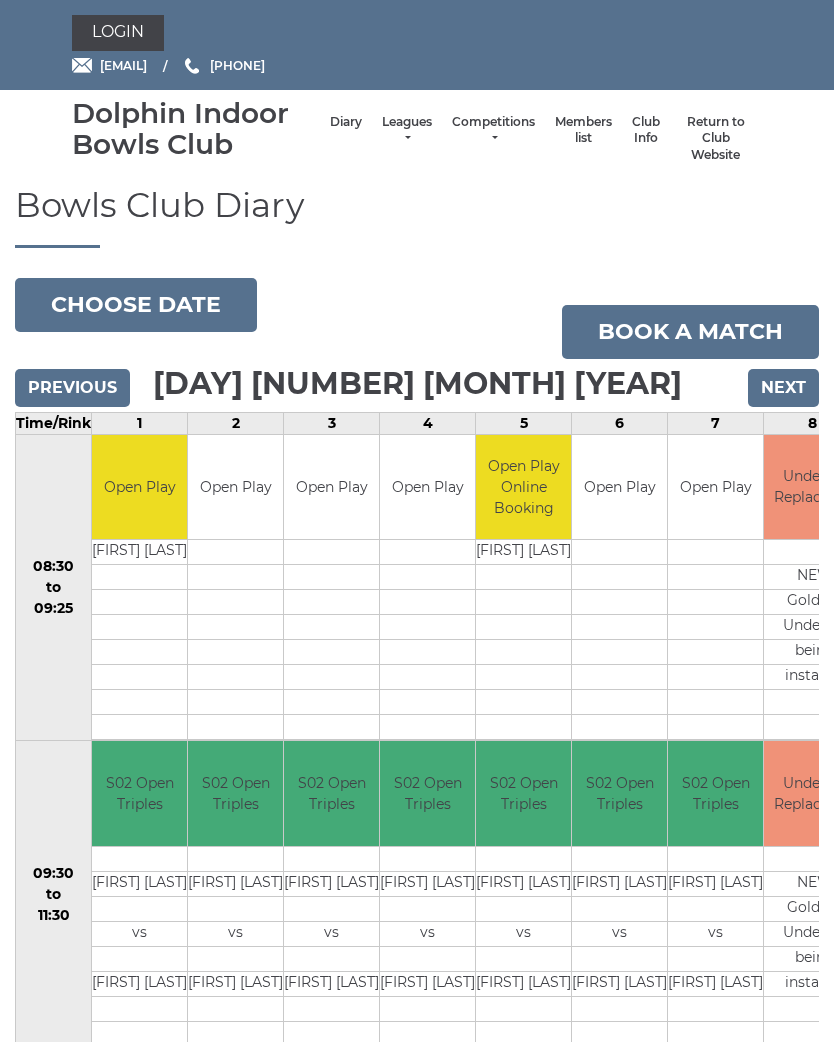 click on "Next" at bounding box center [783, 388] 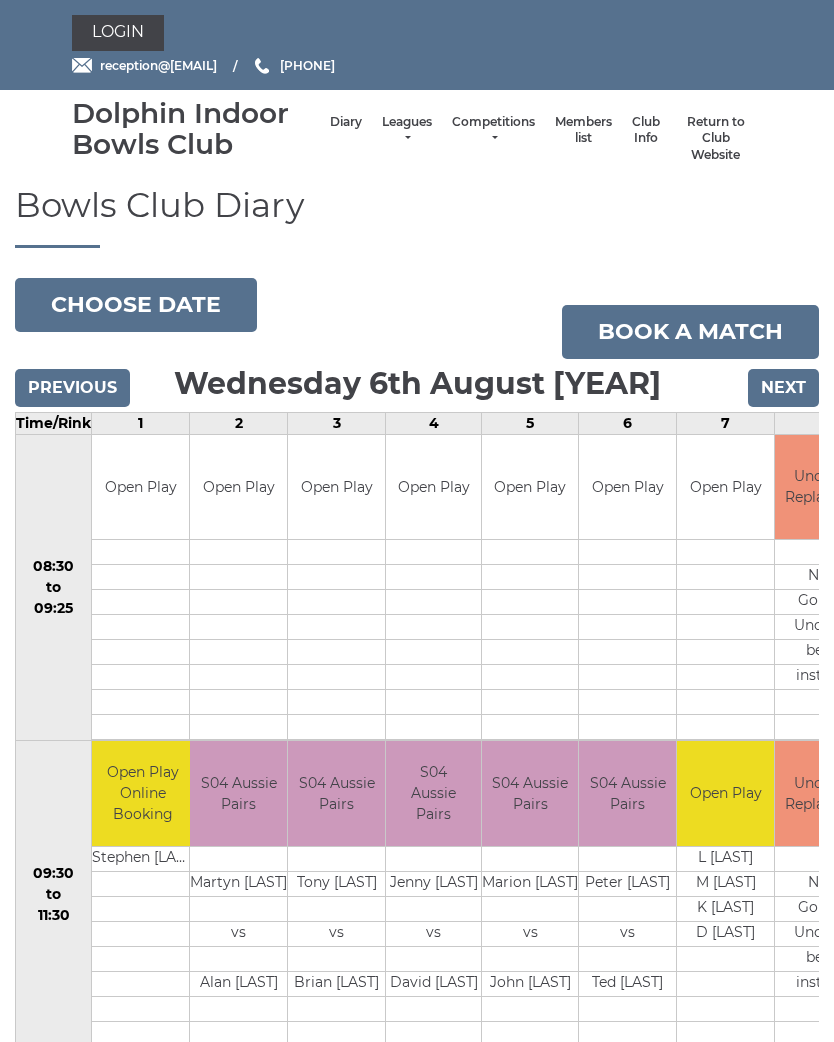 scroll, scrollTop: 0, scrollLeft: 0, axis: both 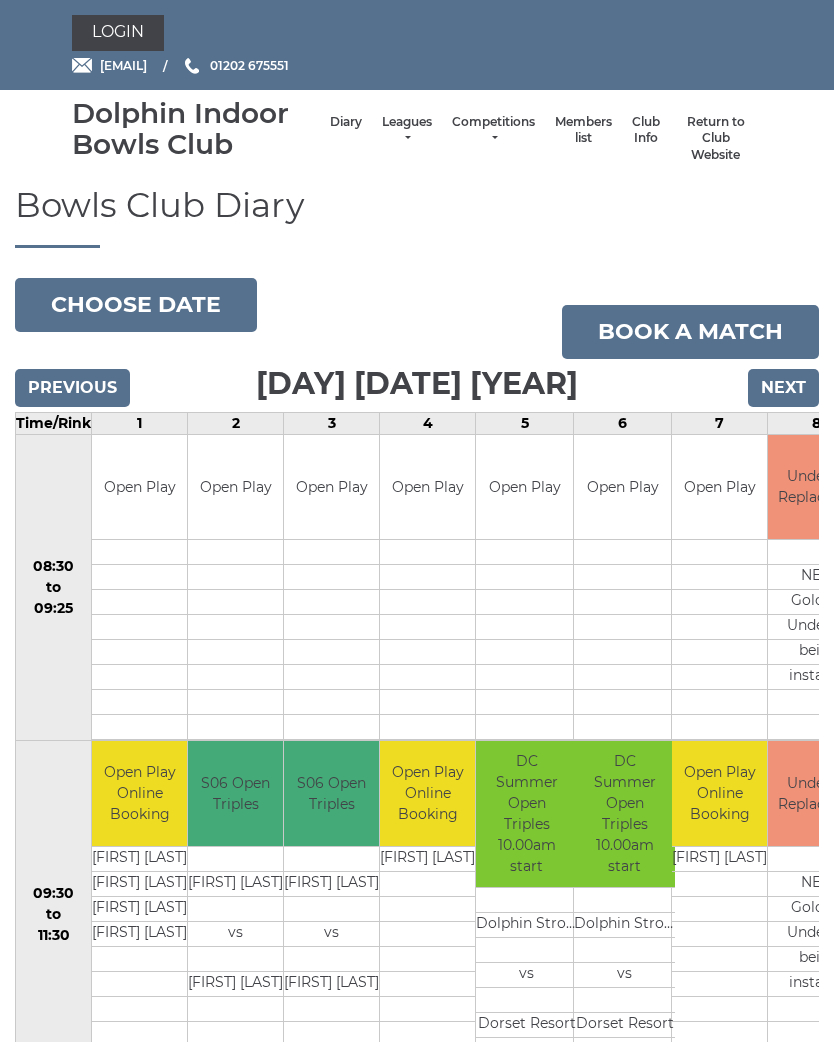 click on "Previous" at bounding box center (72, 388) 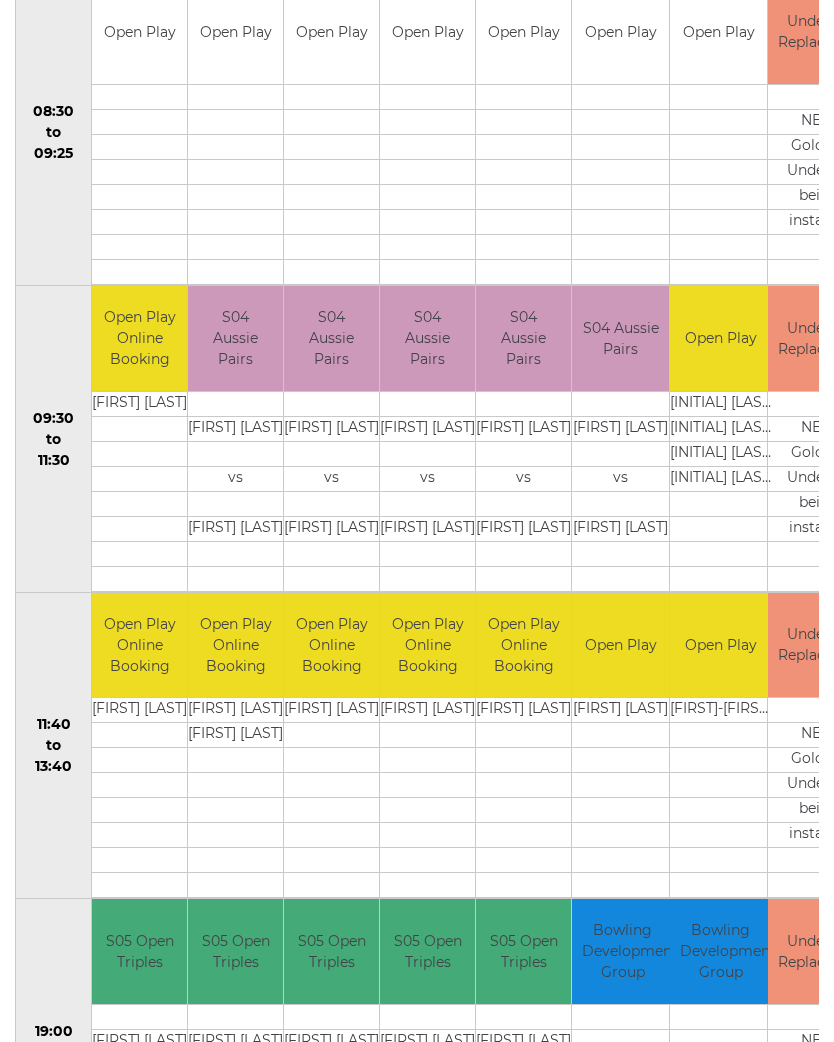 scroll, scrollTop: 428, scrollLeft: 0, axis: vertical 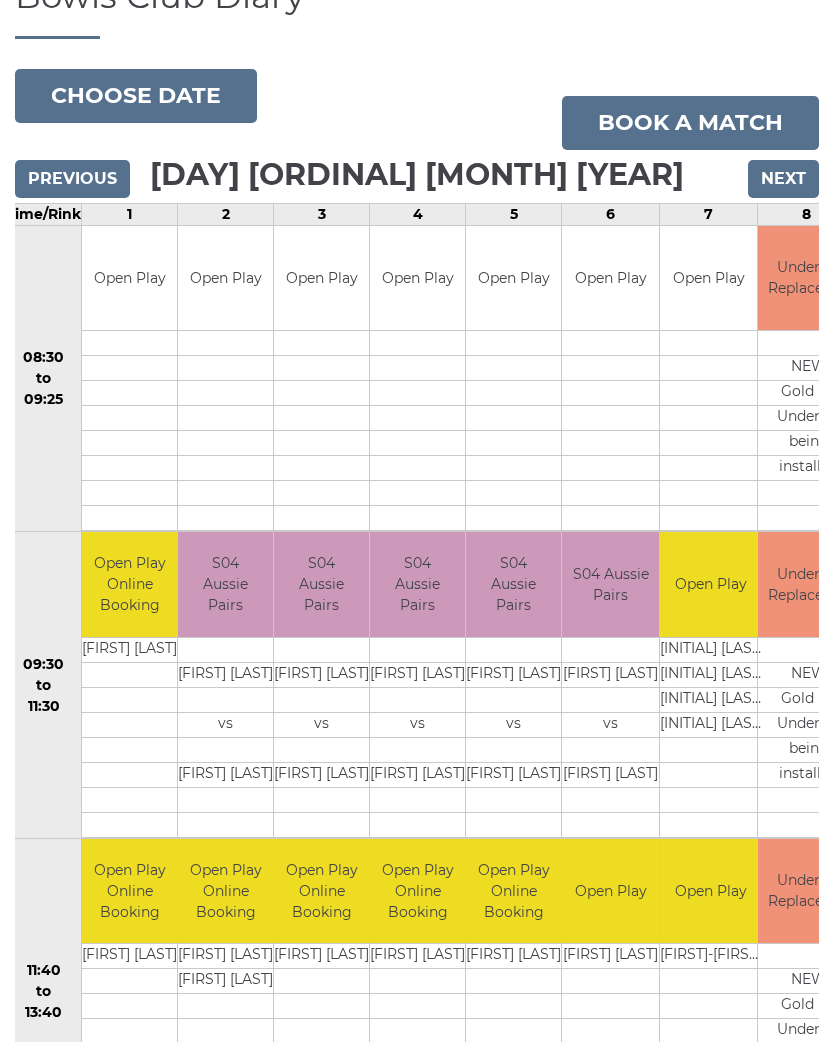 click on "Next" at bounding box center (783, 179) 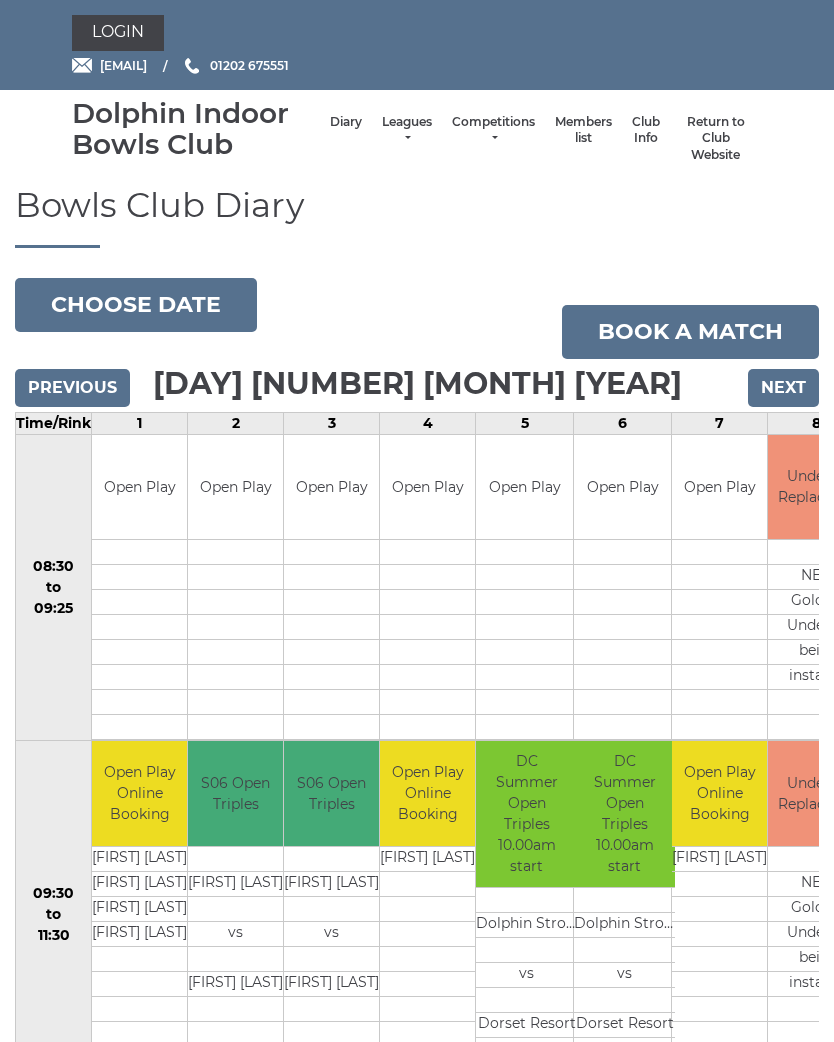 scroll, scrollTop: 0, scrollLeft: 0, axis: both 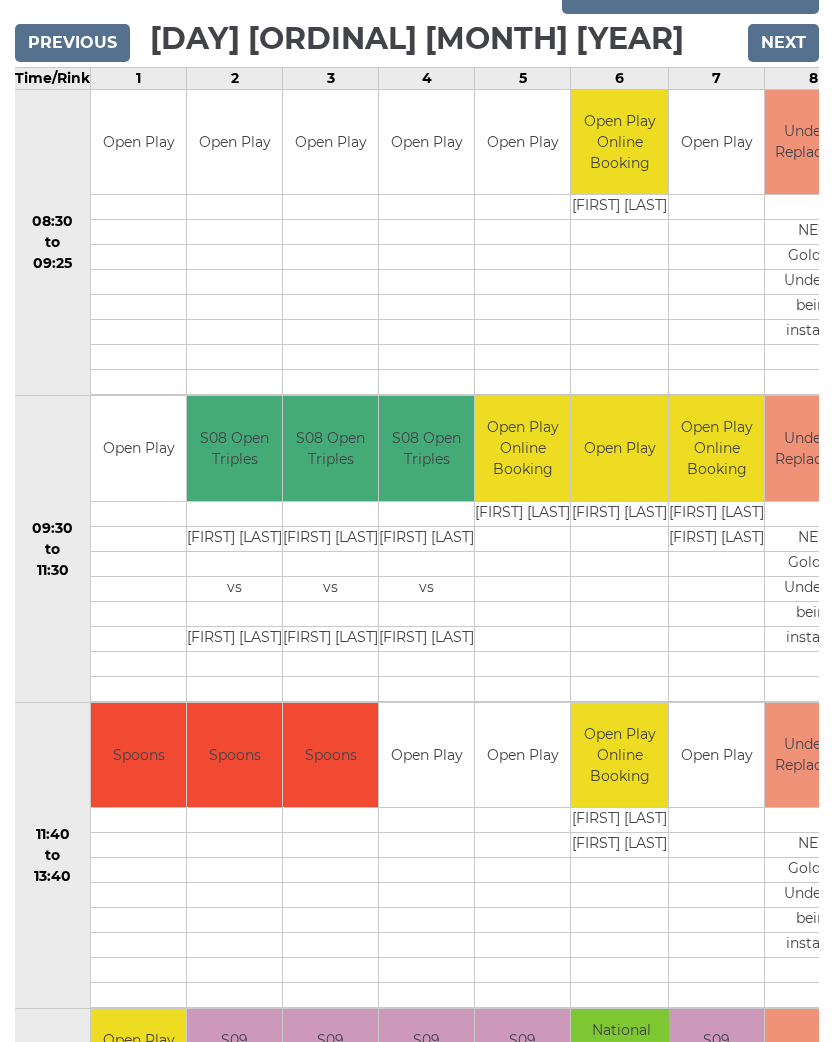 click on "Next" at bounding box center (783, 44) 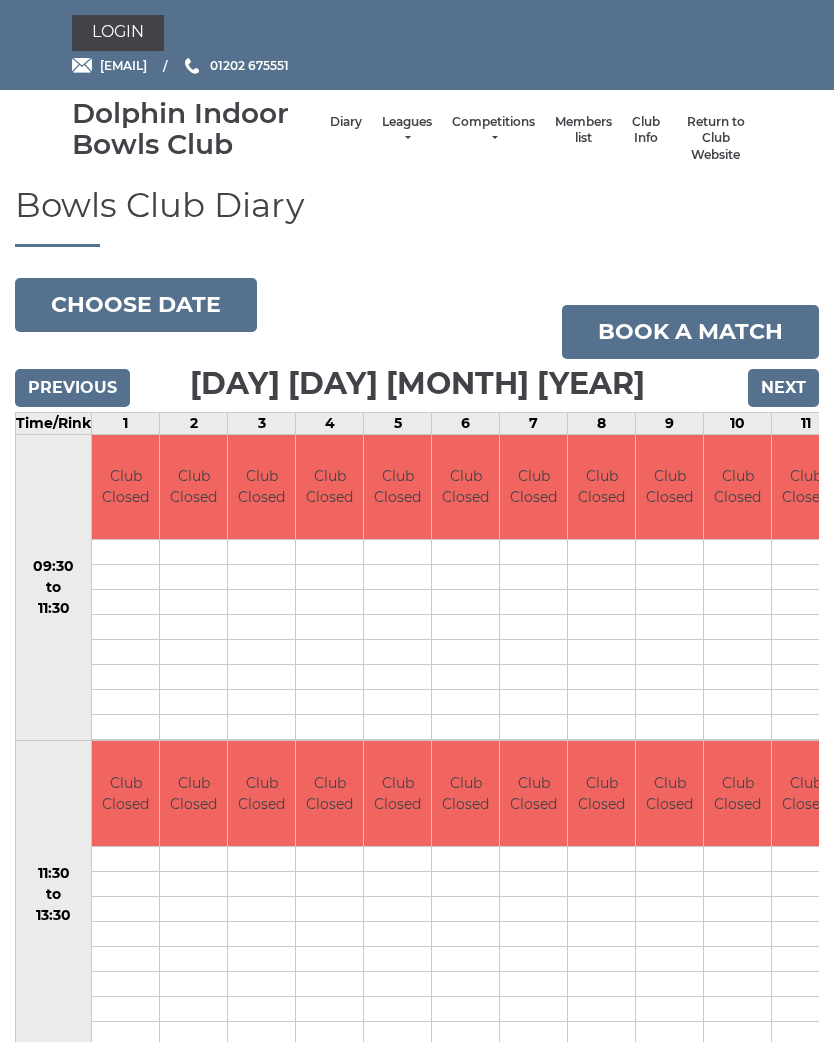 scroll, scrollTop: 0, scrollLeft: 0, axis: both 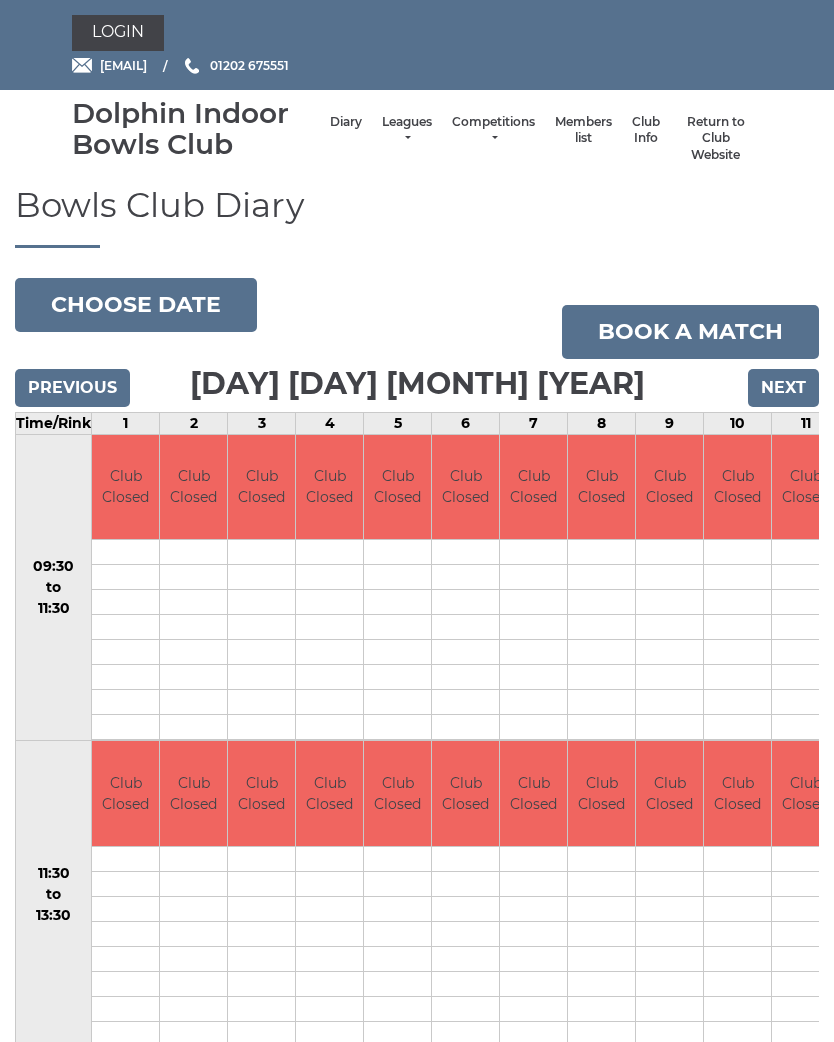 click on "Next" at bounding box center [783, 388] 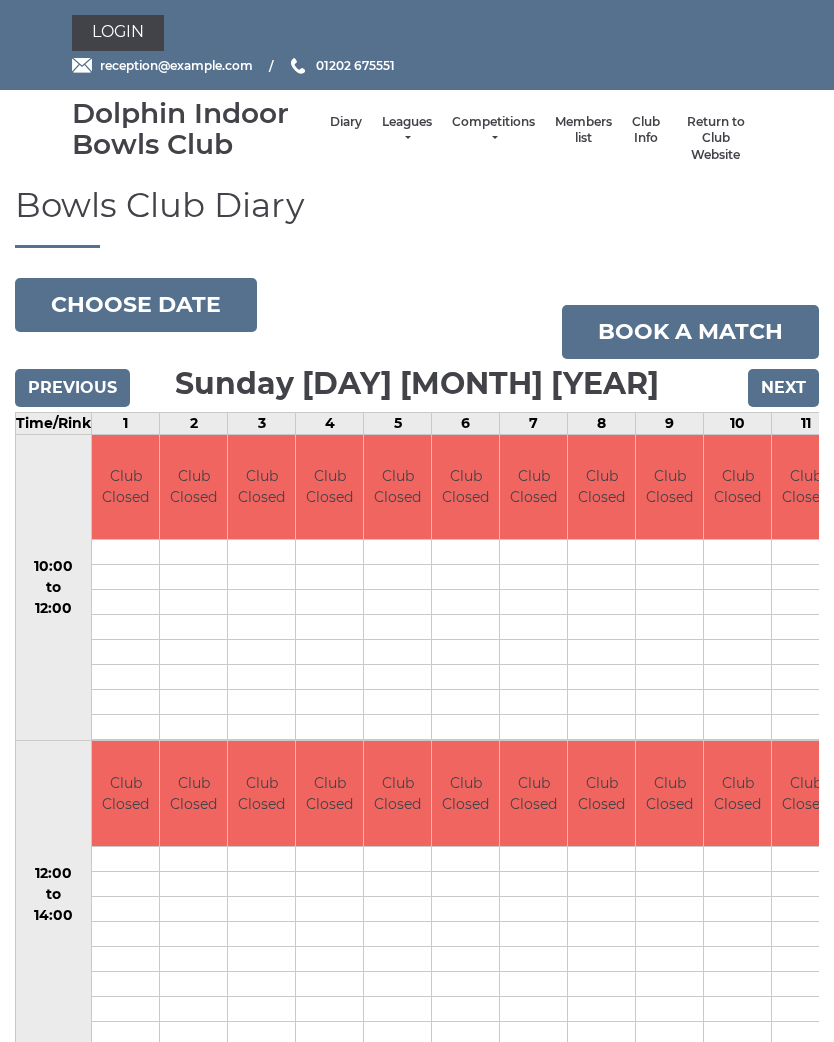 scroll, scrollTop: 0, scrollLeft: 0, axis: both 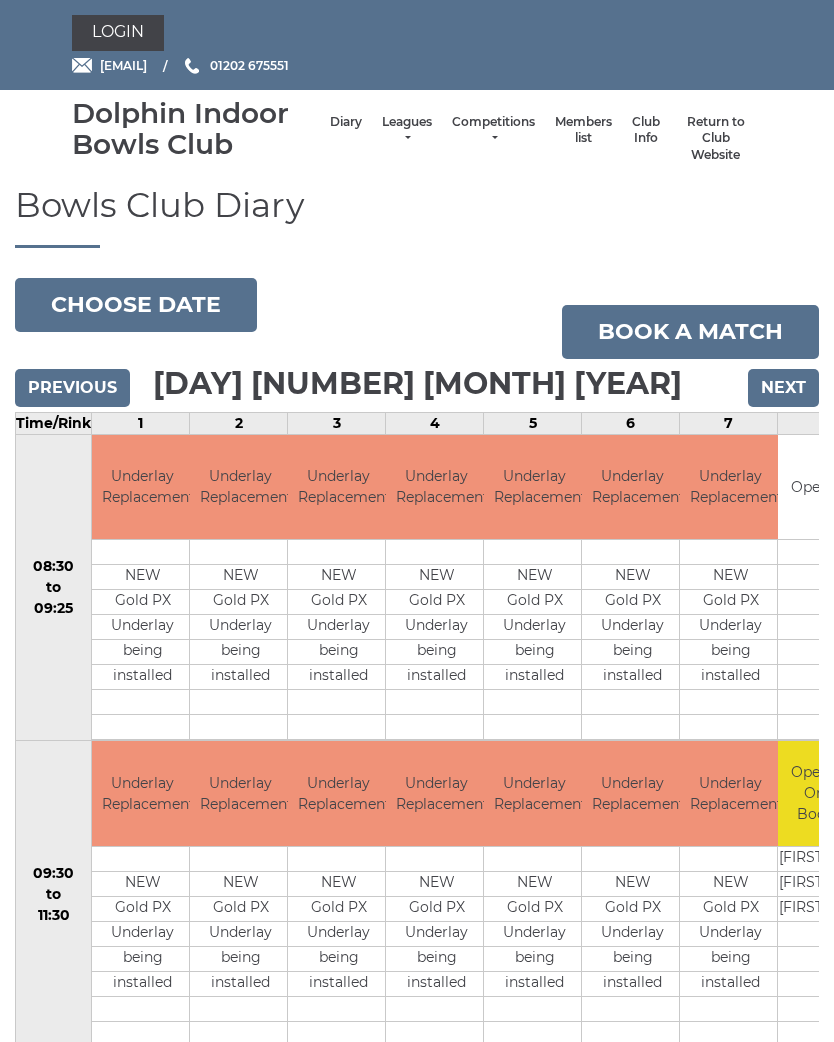 click on "Next" at bounding box center [783, 388] 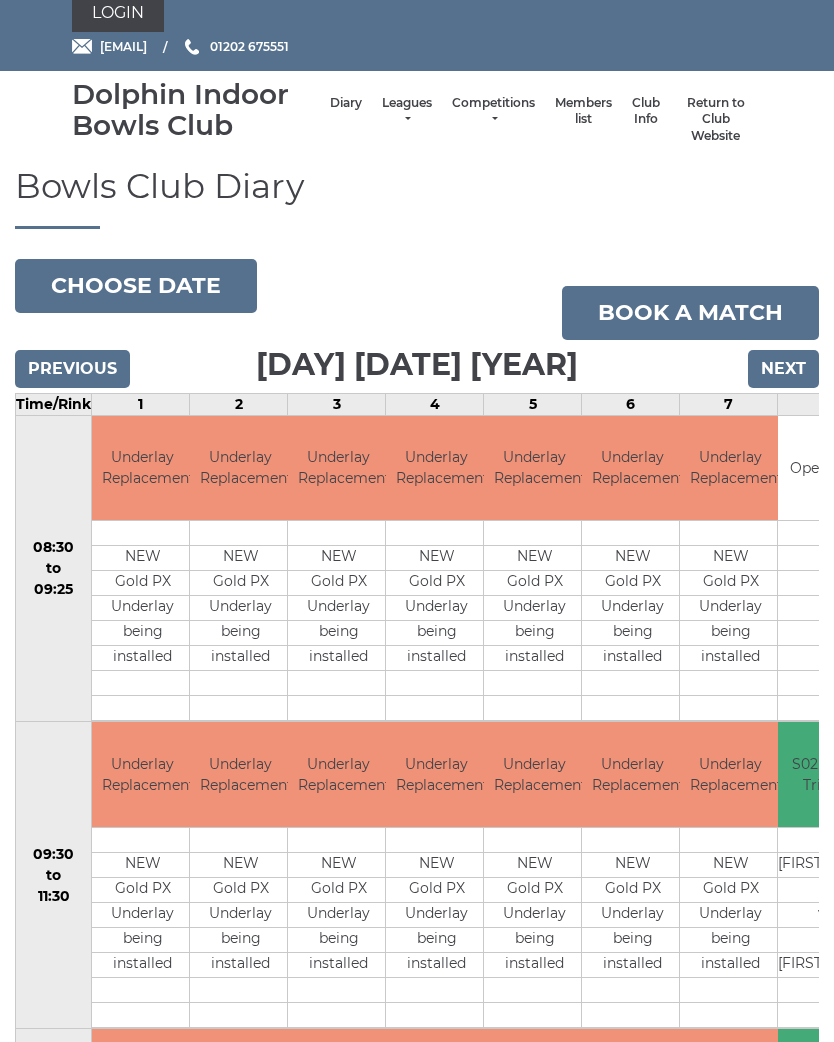 scroll, scrollTop: 19, scrollLeft: 0, axis: vertical 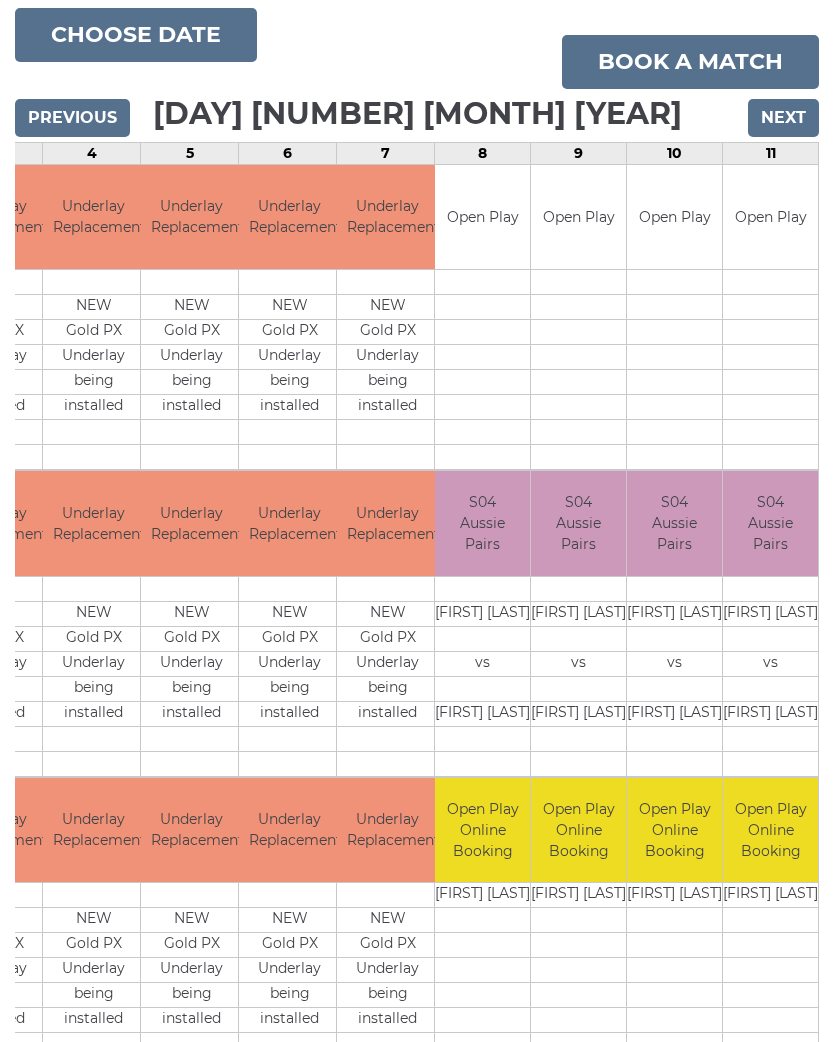 click on "Previous" at bounding box center [72, 119] 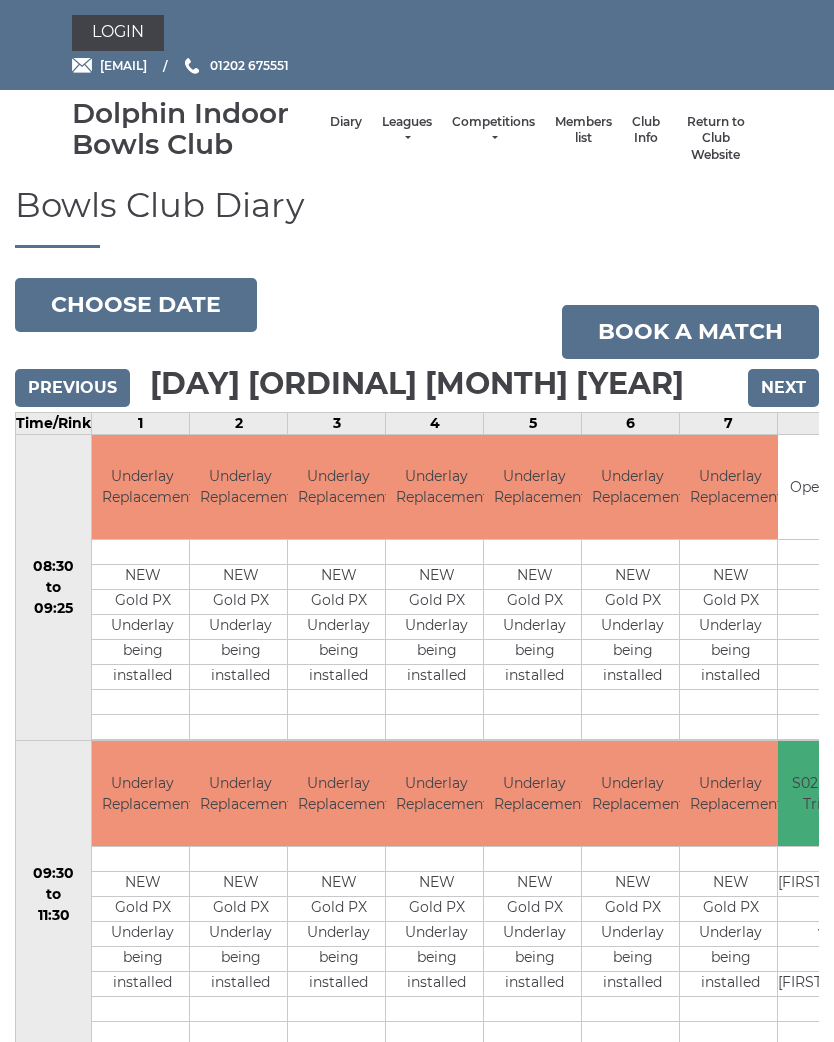 scroll, scrollTop: 0, scrollLeft: 0, axis: both 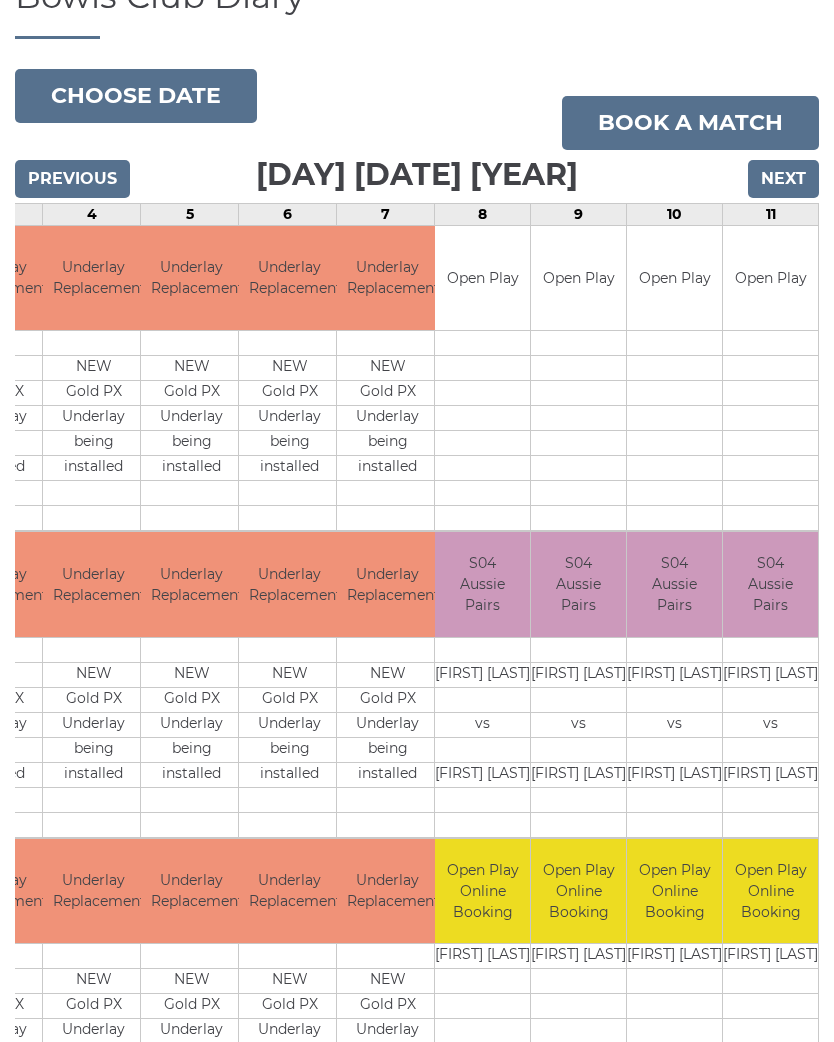 click on "Next" at bounding box center [783, 180] 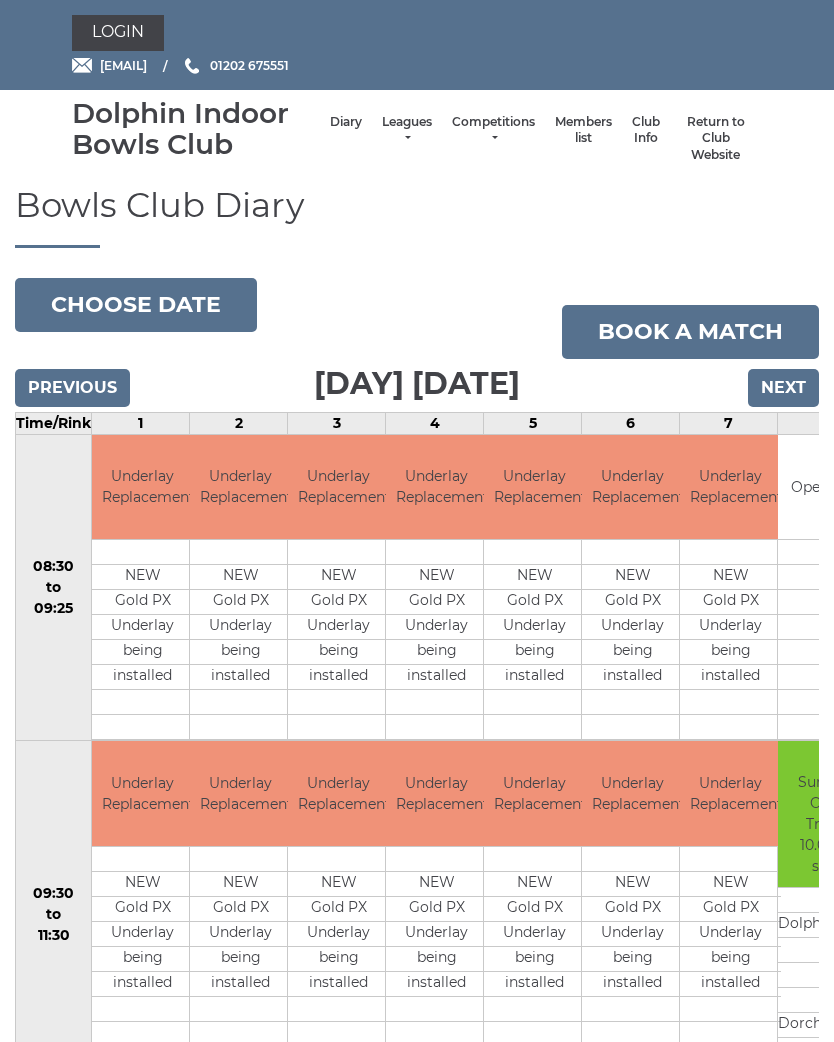 scroll, scrollTop: 0, scrollLeft: 0, axis: both 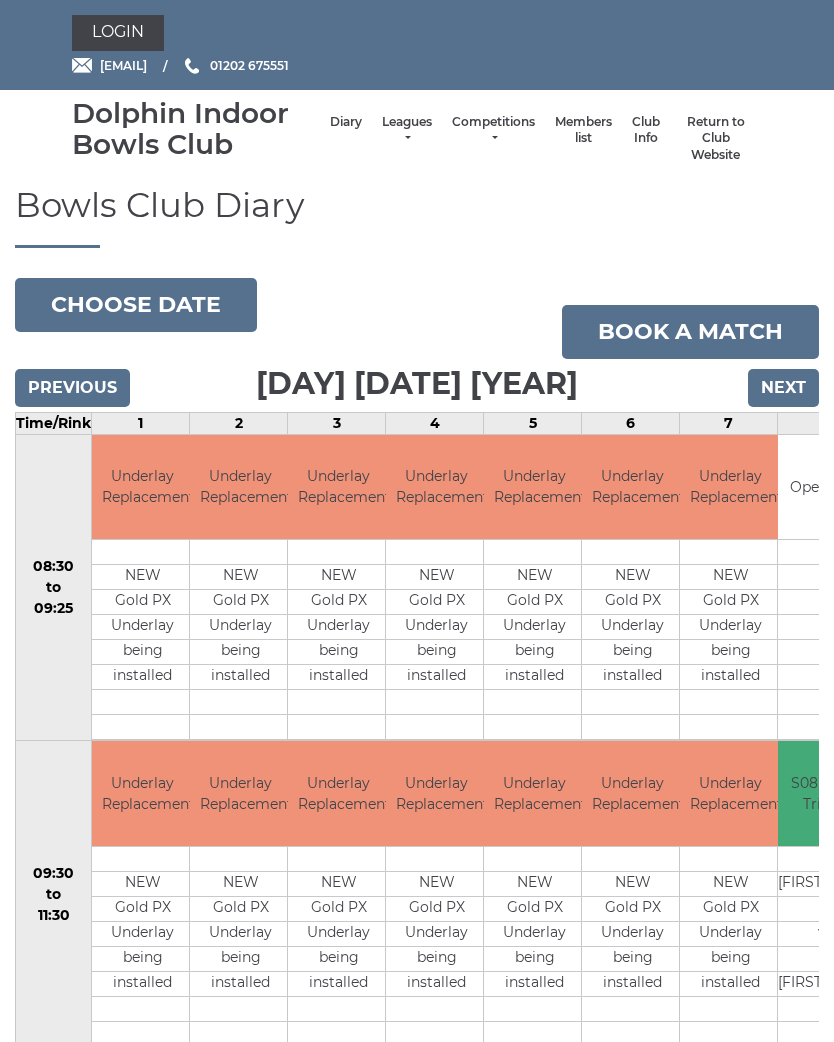 click on "NEW" at bounding box center (730, 577) 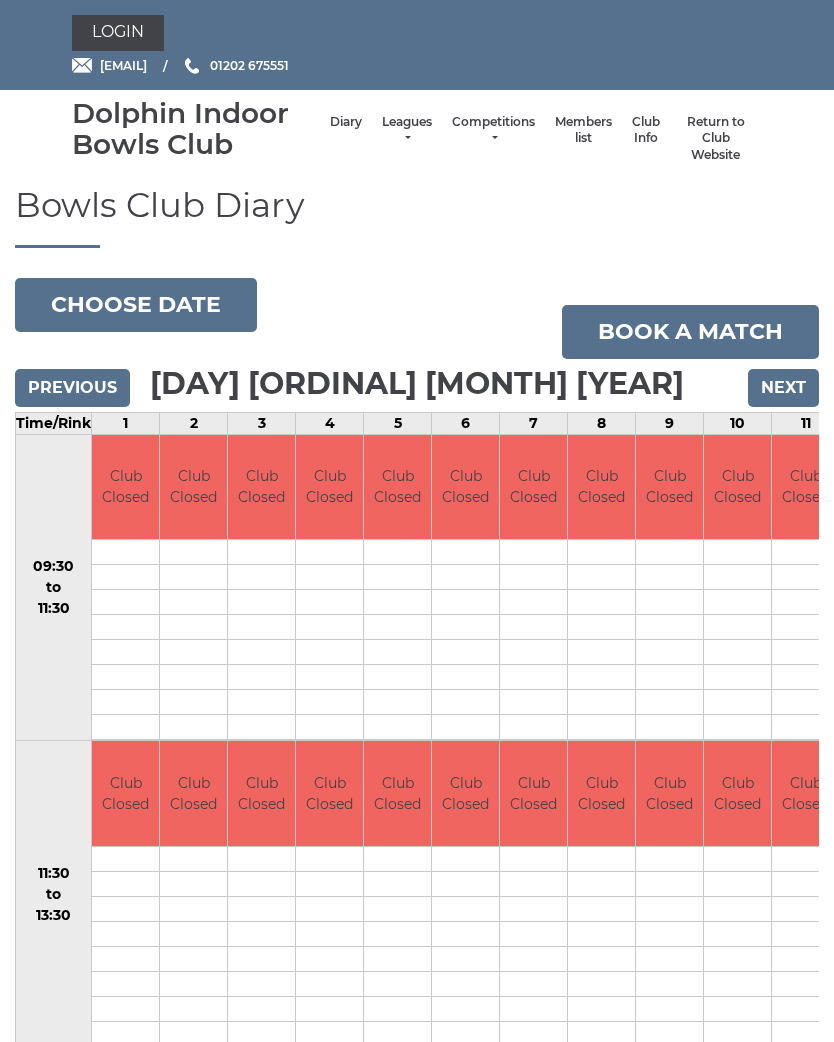 scroll, scrollTop: 0, scrollLeft: 0, axis: both 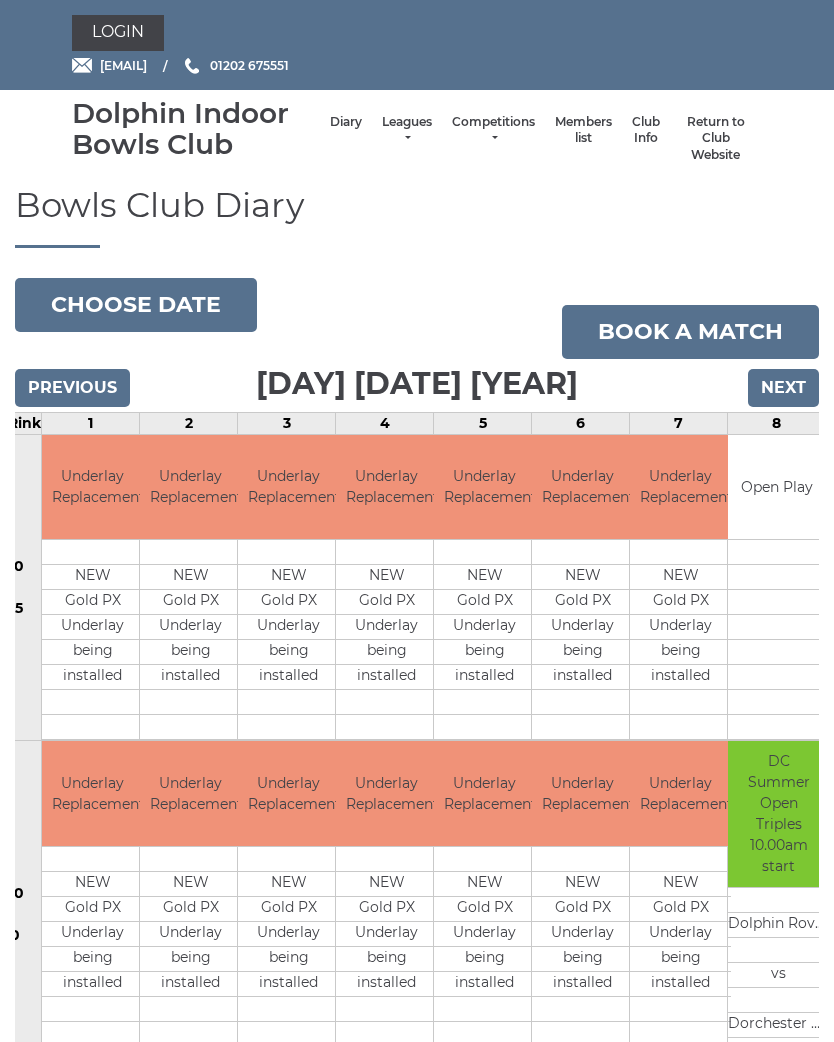 click on "Next" at bounding box center [783, 388] 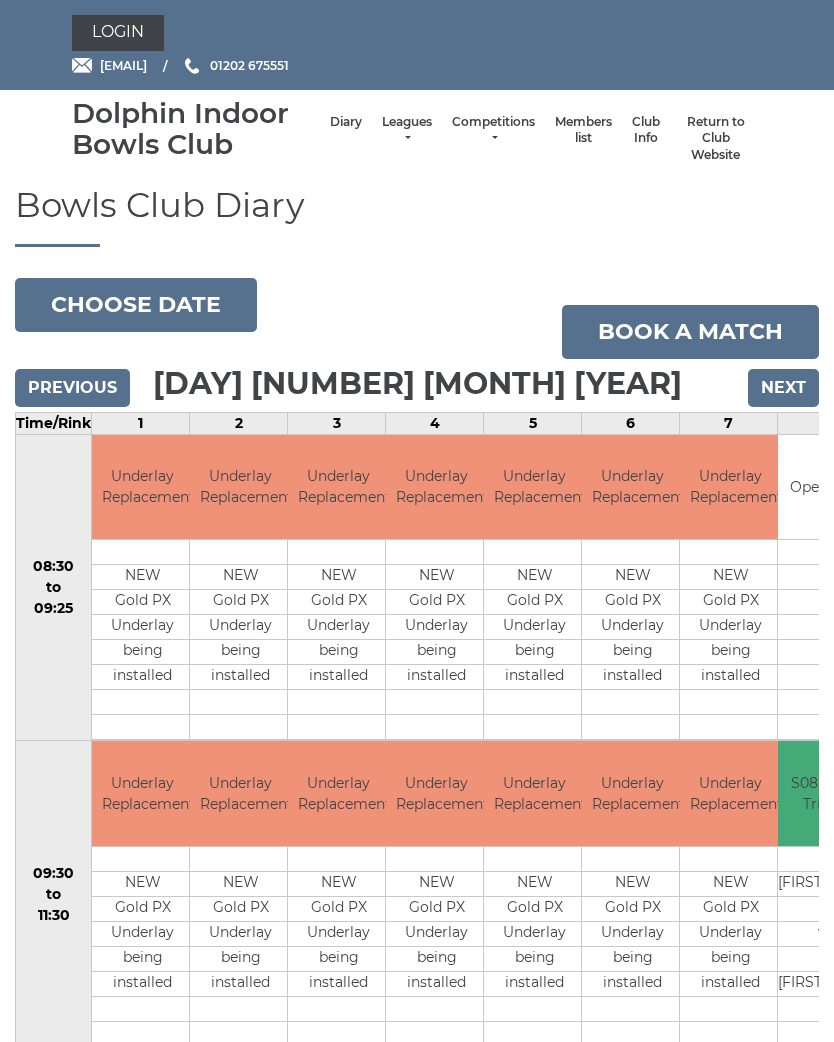 scroll, scrollTop: 0, scrollLeft: 0, axis: both 